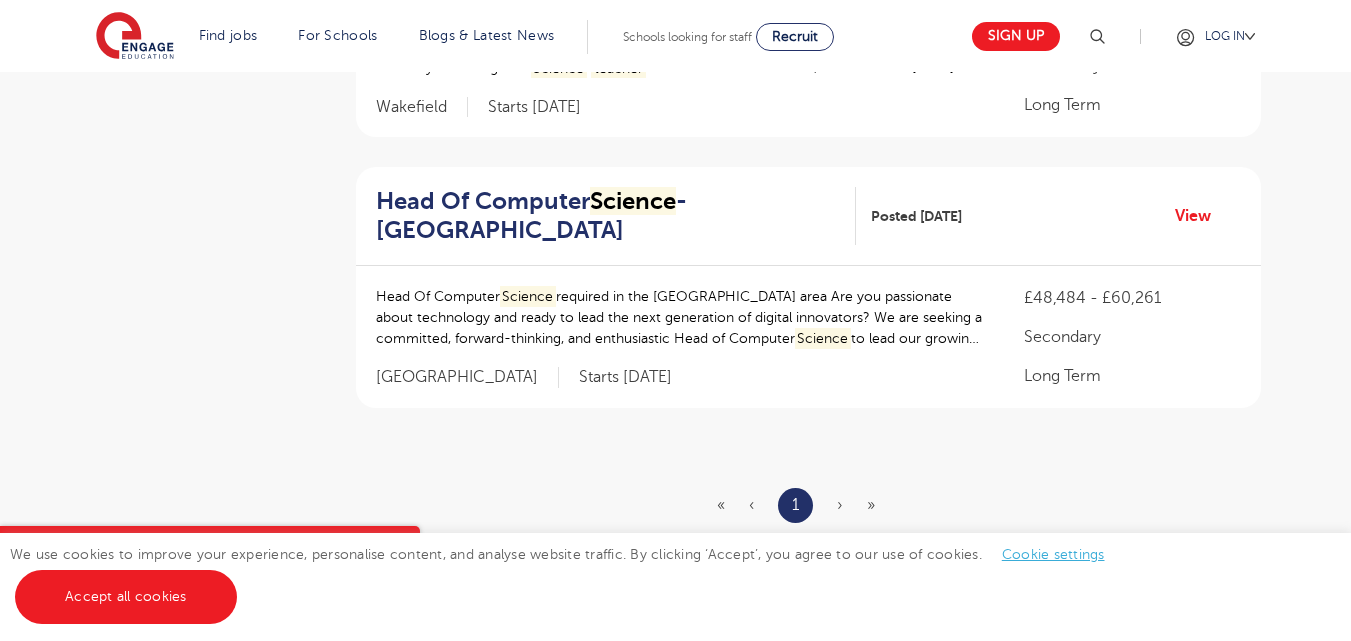 scroll, scrollTop: 1615, scrollLeft: 0, axis: vertical 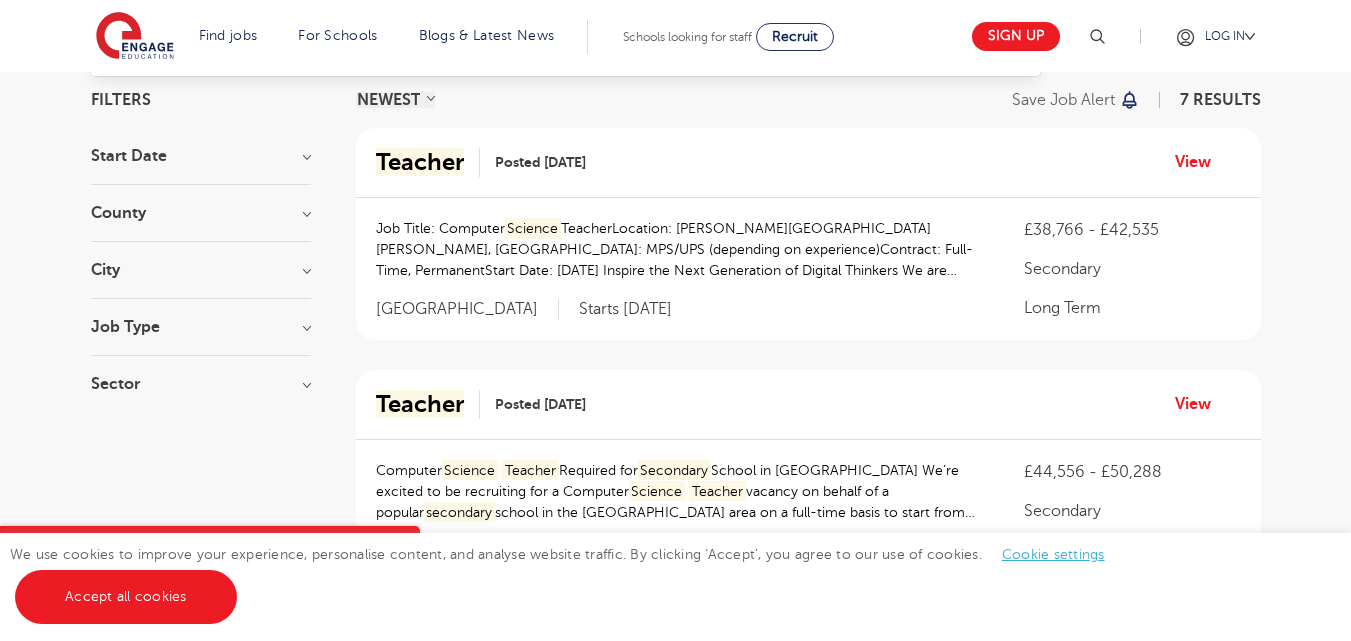 click on "Job Type" at bounding box center (201, 327) 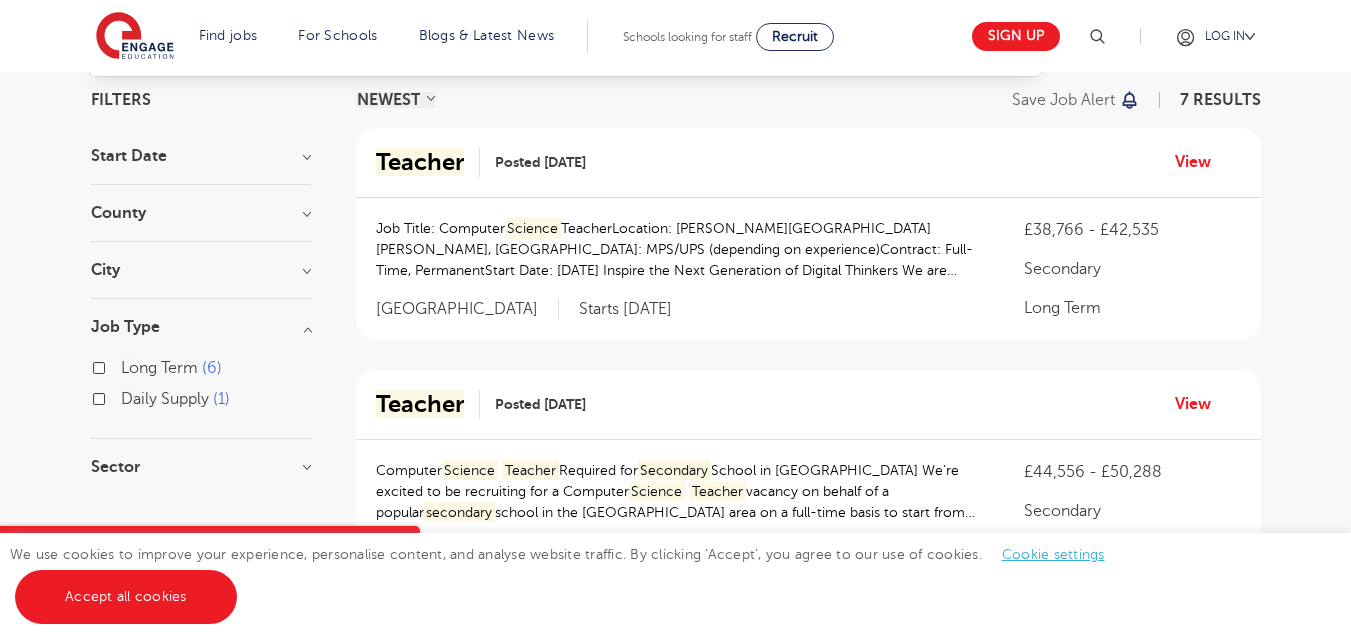 click on "Job Type" at bounding box center [201, 327] 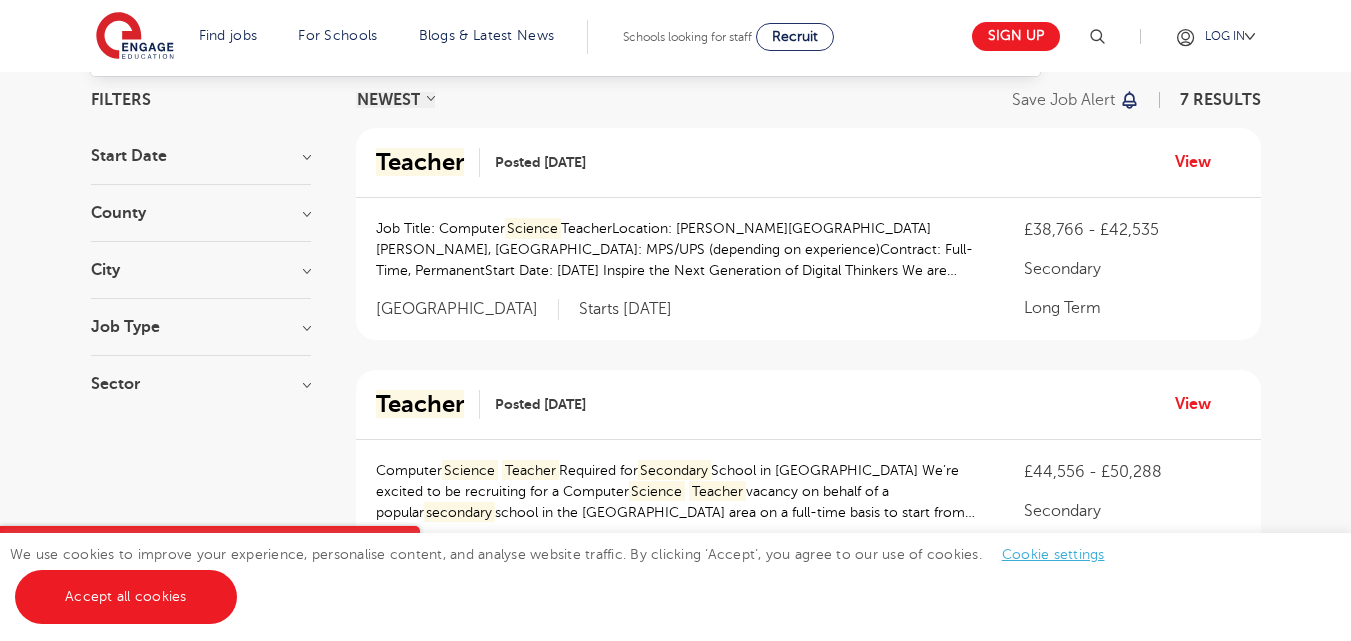 click on "City" at bounding box center (201, 270) 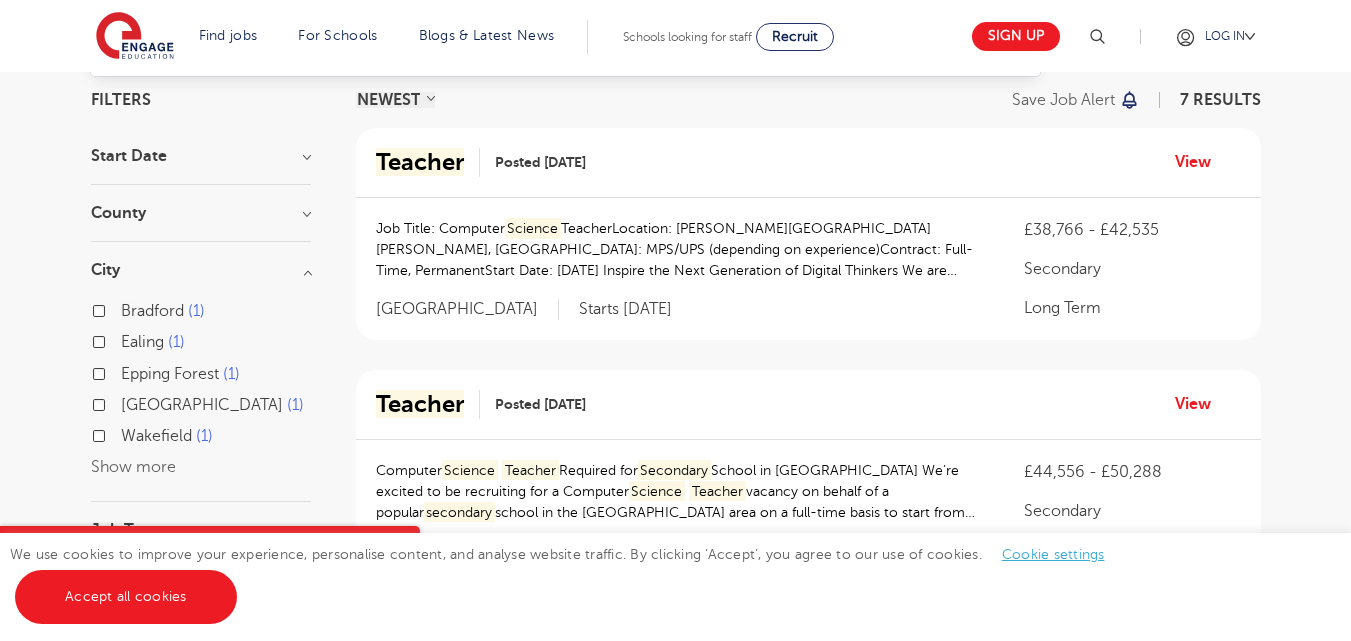 click on "City" at bounding box center (201, 270) 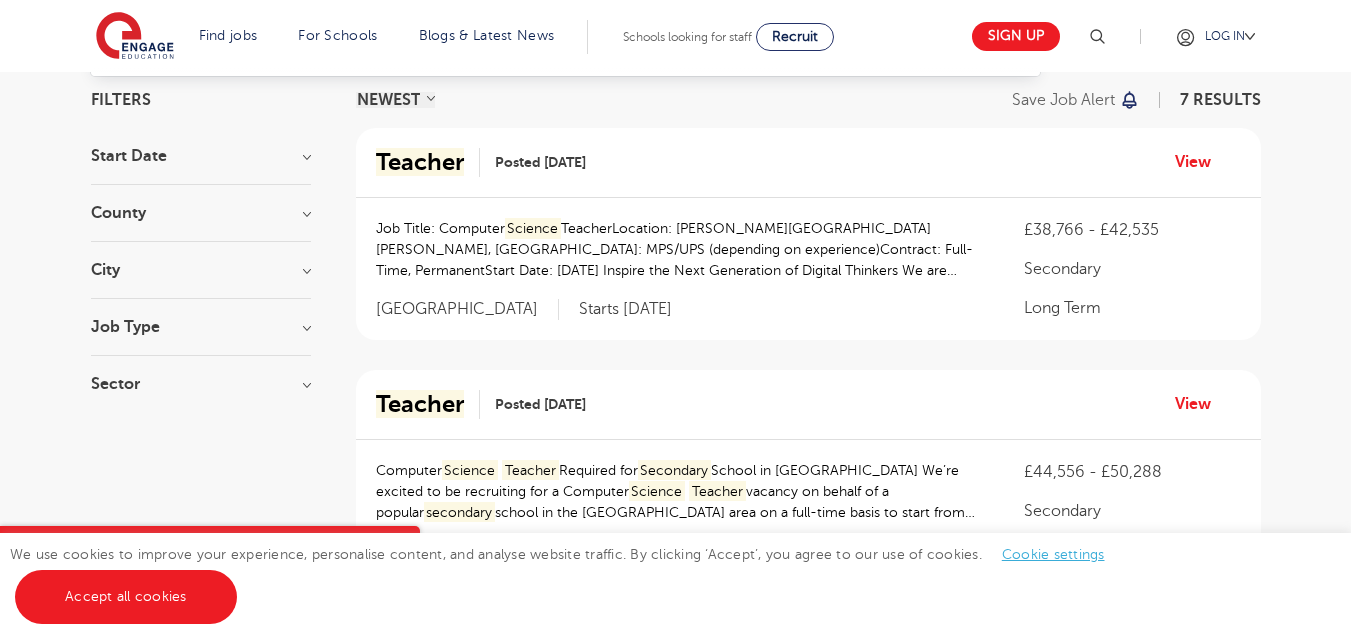 click on "County" at bounding box center [201, 213] 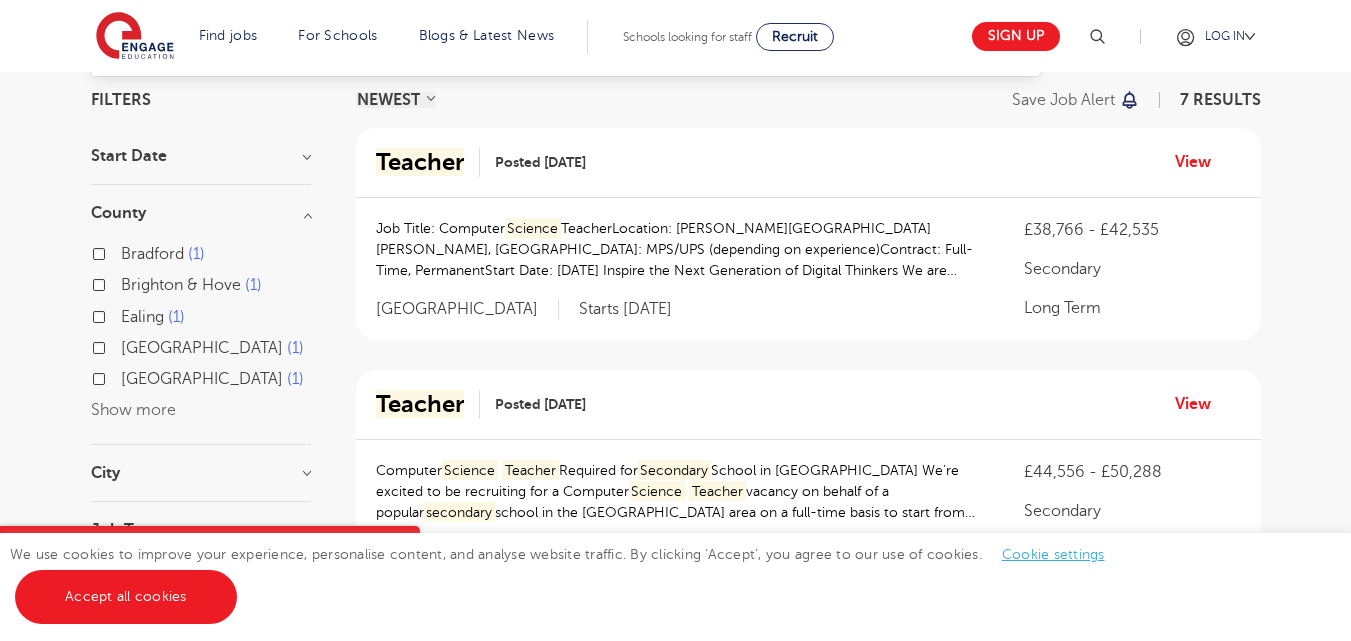 click on "County" at bounding box center [201, 213] 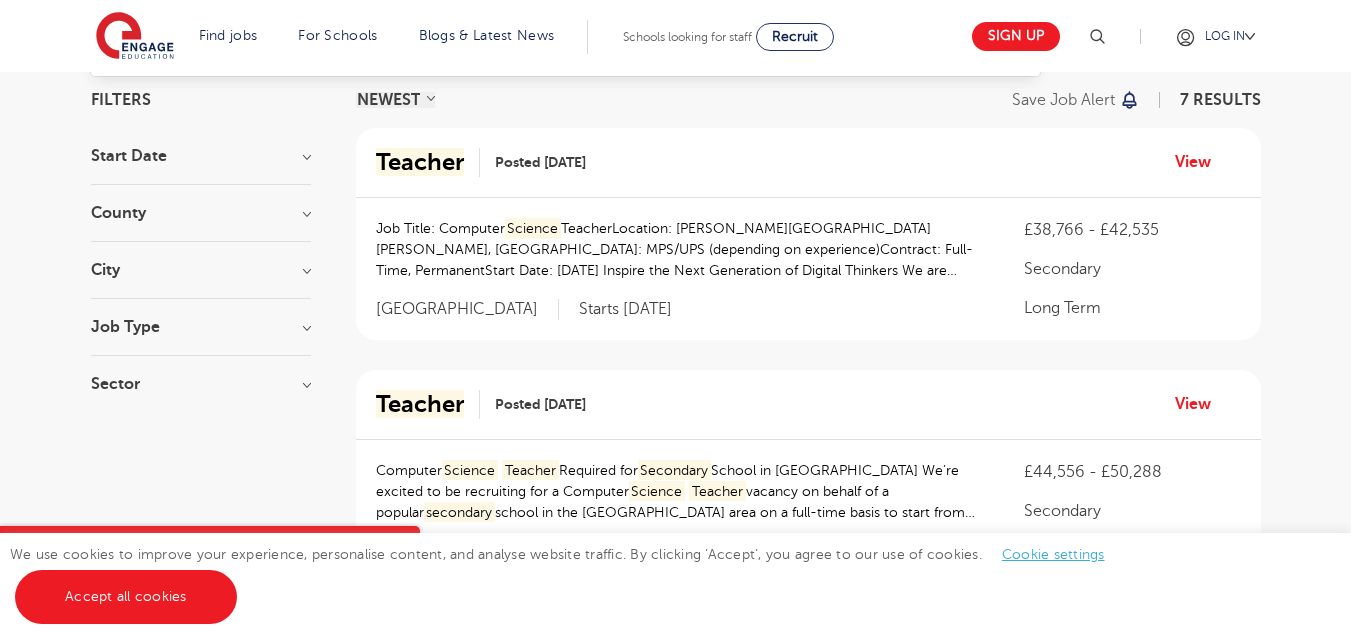 click on "Start Date" at bounding box center (201, 156) 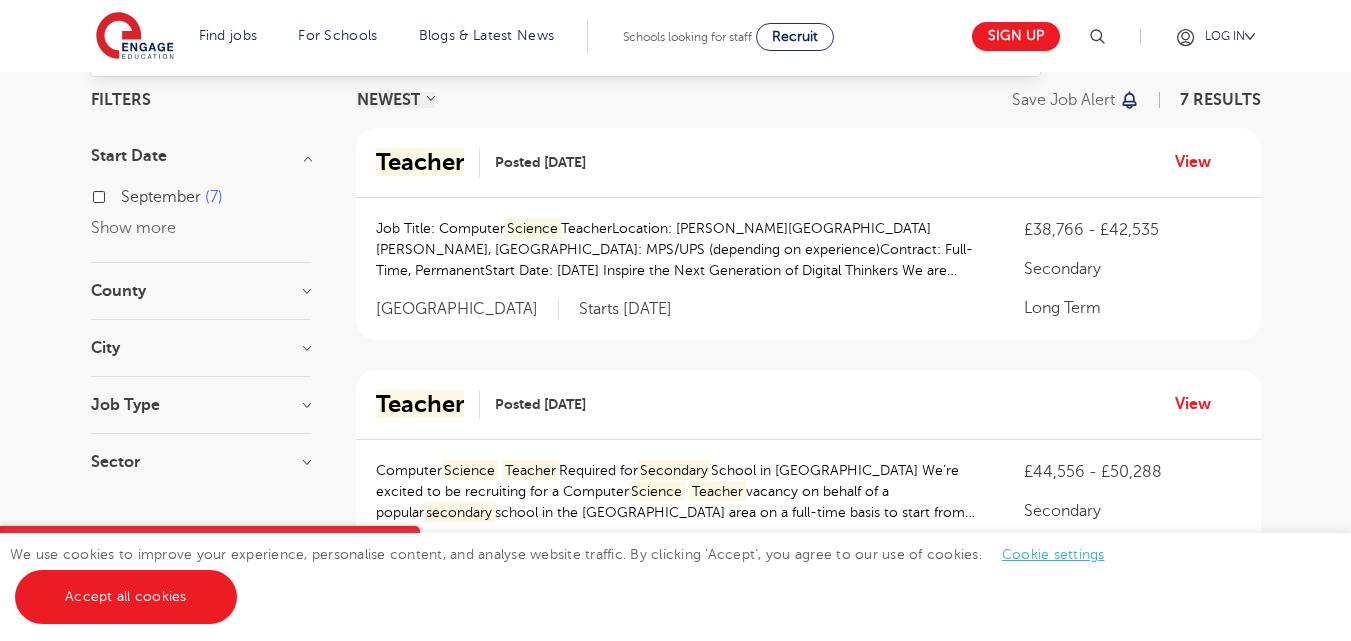 click on "Start Date" at bounding box center (201, 156) 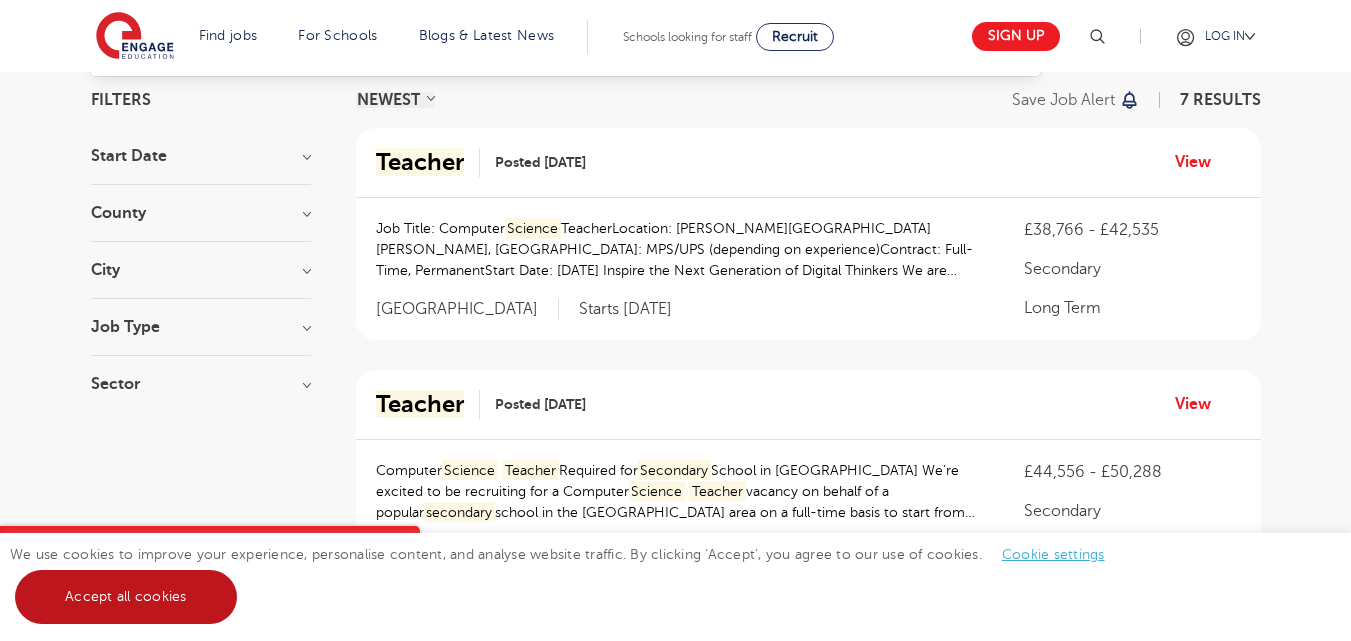 click on "Accept all cookies" at bounding box center (126, 597) 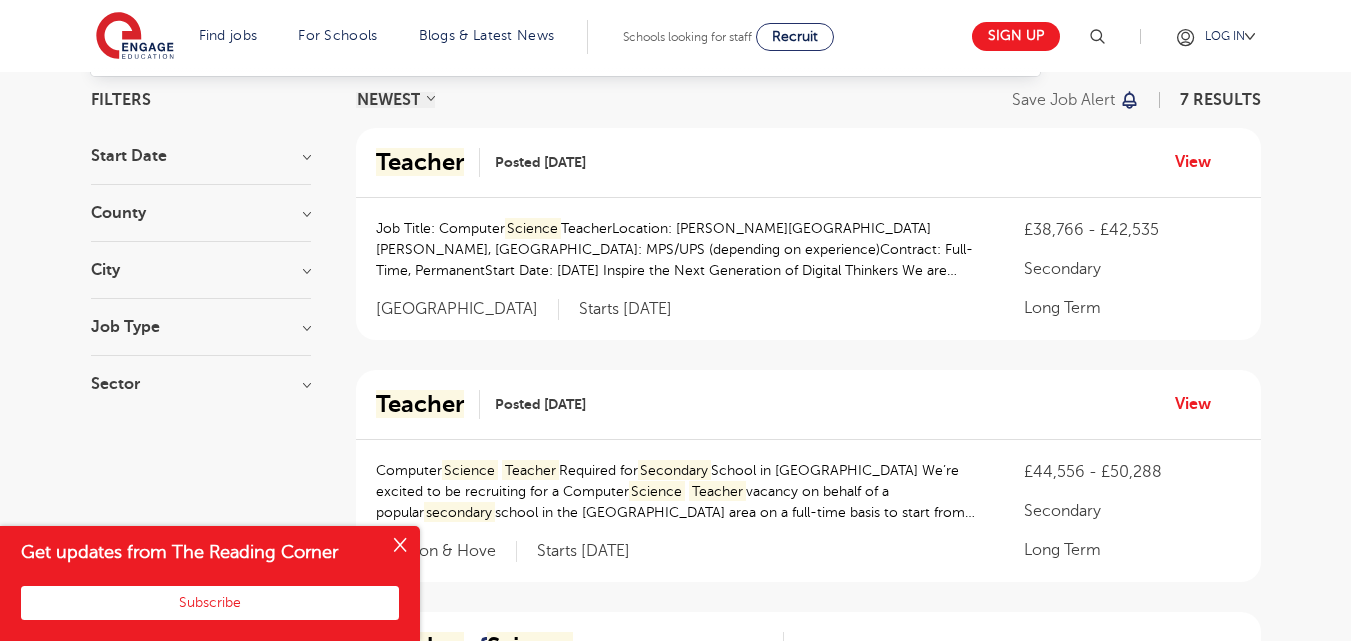 click at bounding box center [400, 546] 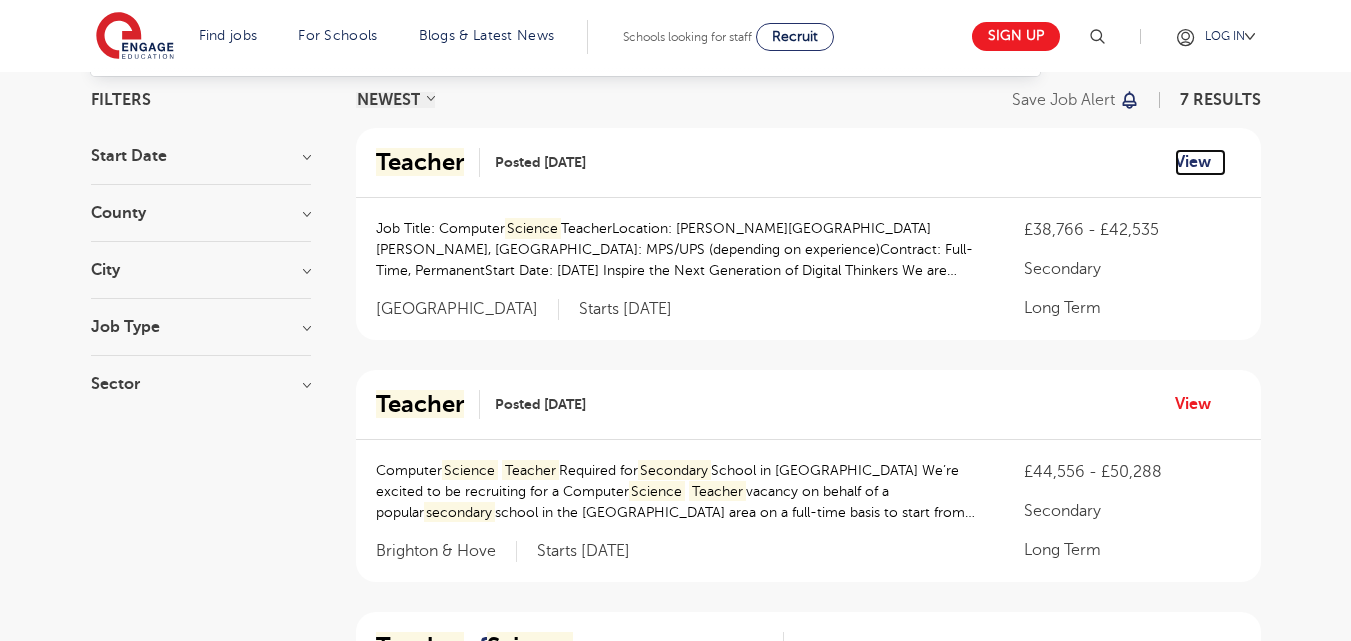 click on "View" at bounding box center [1200, 162] 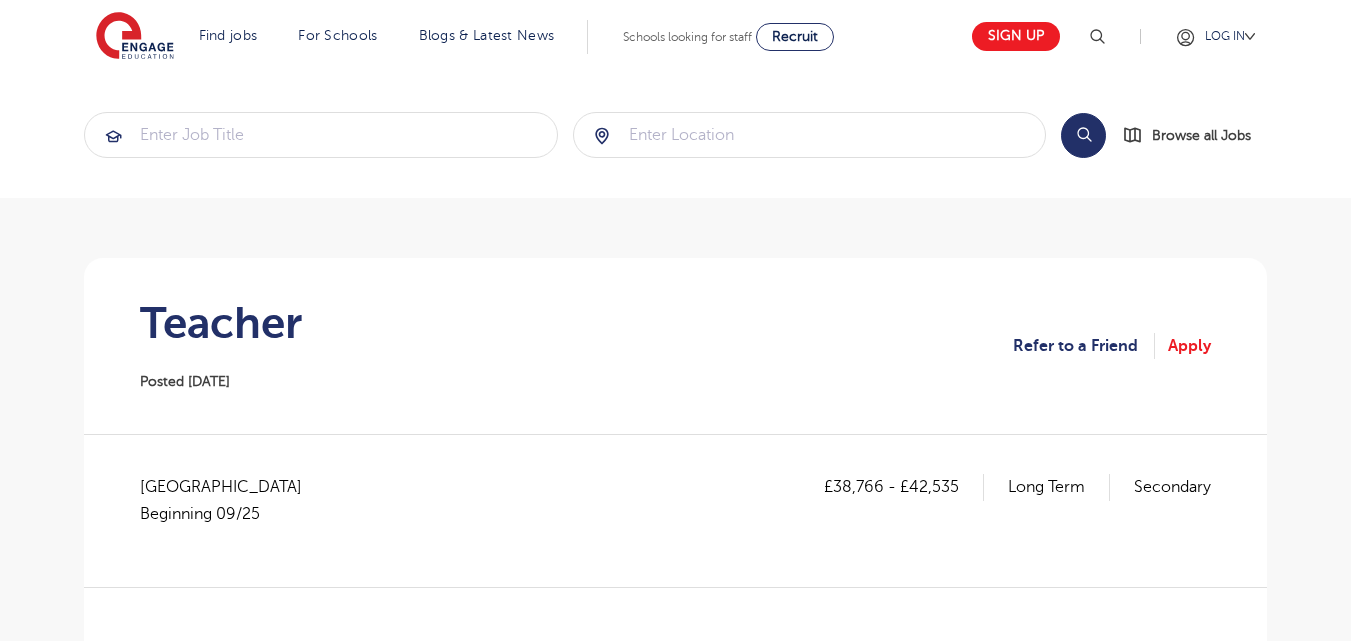 scroll, scrollTop: 0, scrollLeft: 0, axis: both 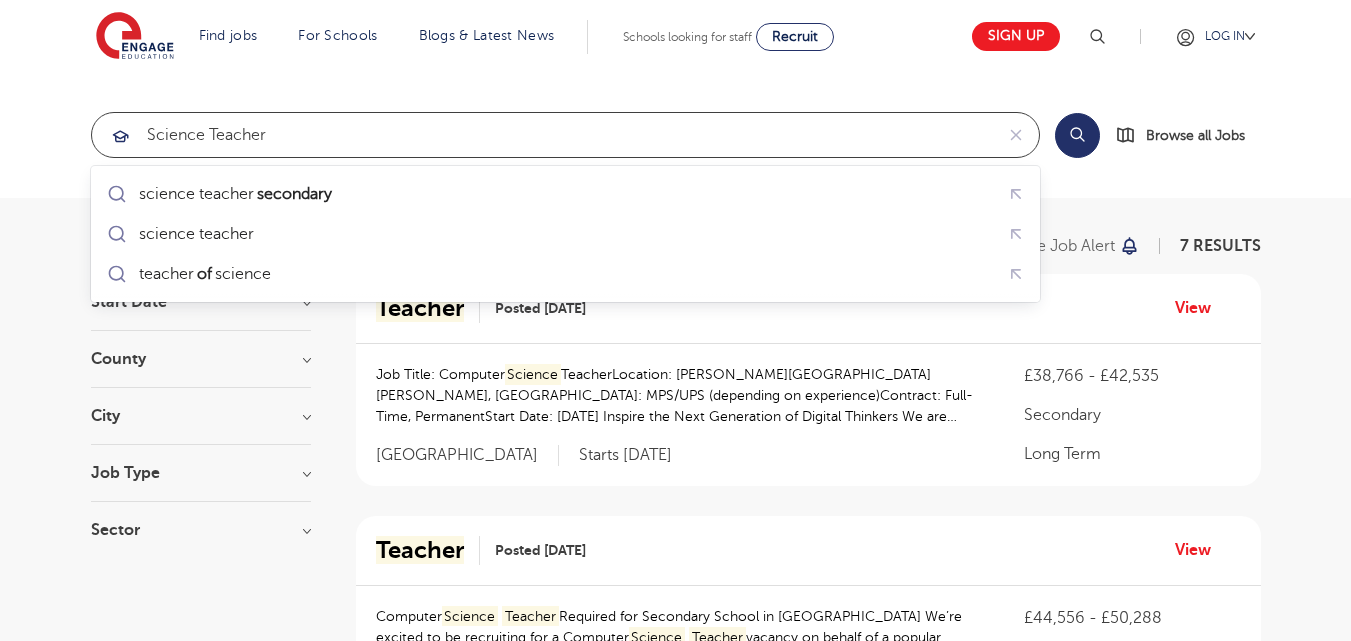click on "science teacher" at bounding box center (542, 135) 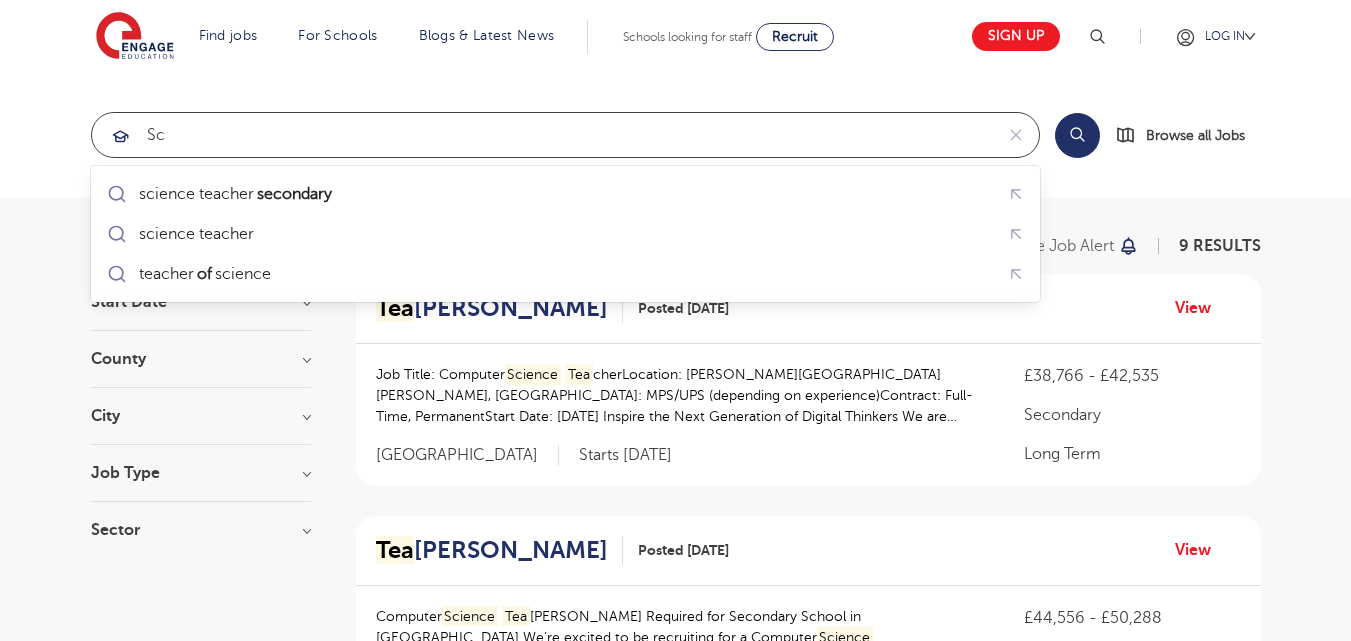 type on "s" 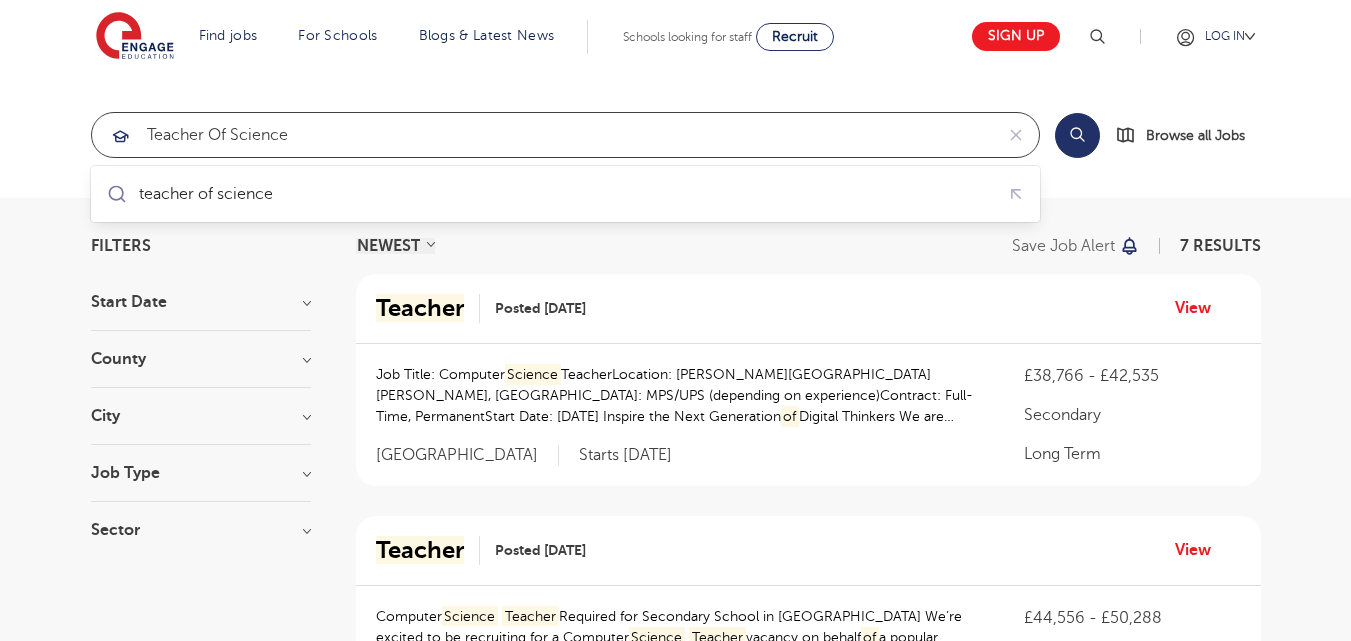 type on "teacher of science" 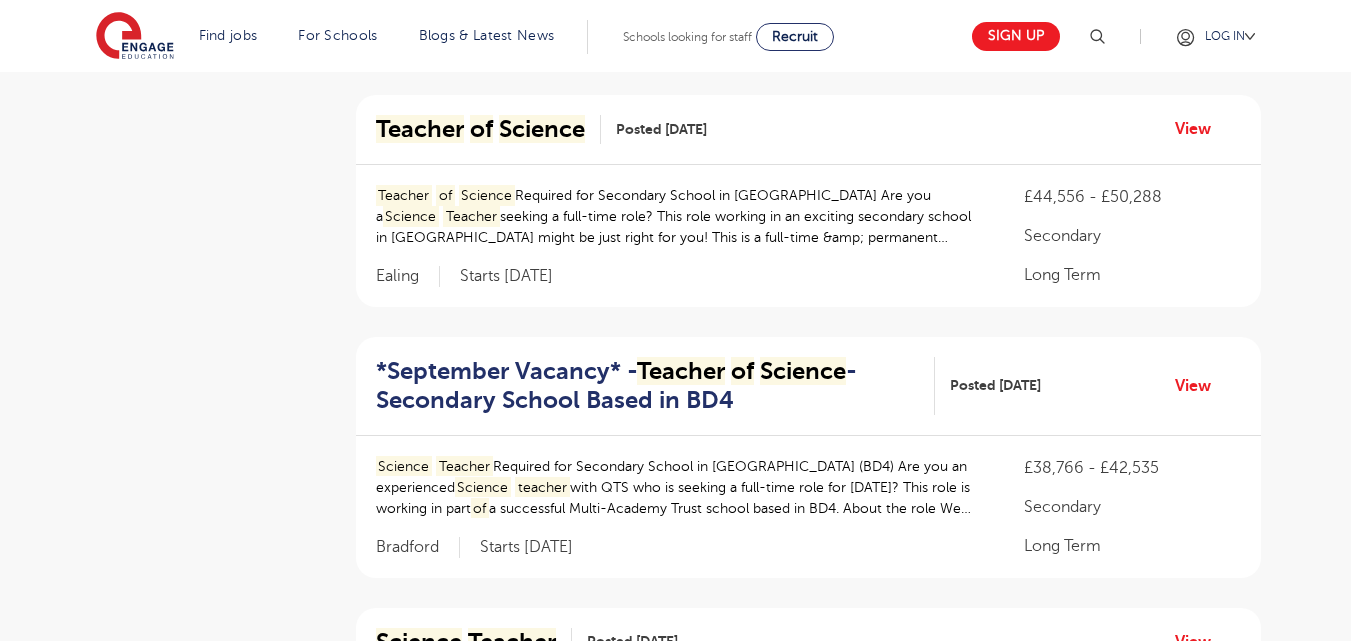 scroll, scrollTop: 946, scrollLeft: 0, axis: vertical 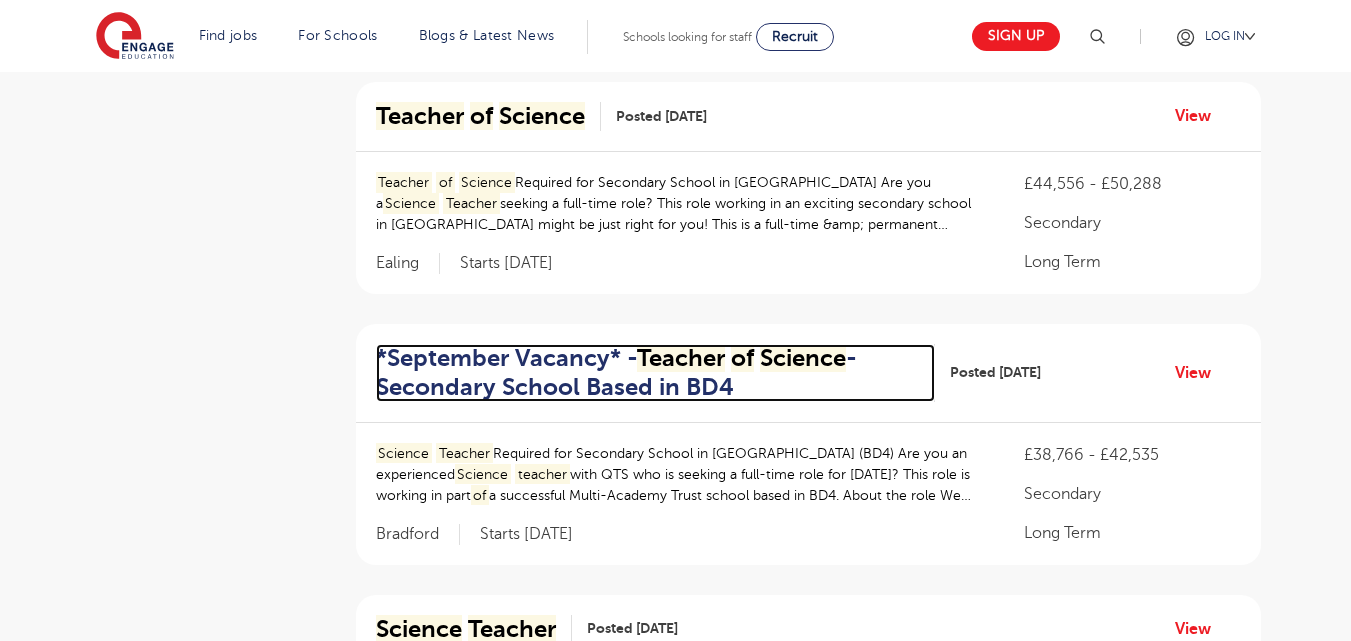 click on "*September Vacancy* -  Teacher   of   Science  - Secondary School Based in BD4" at bounding box center (647, 373) 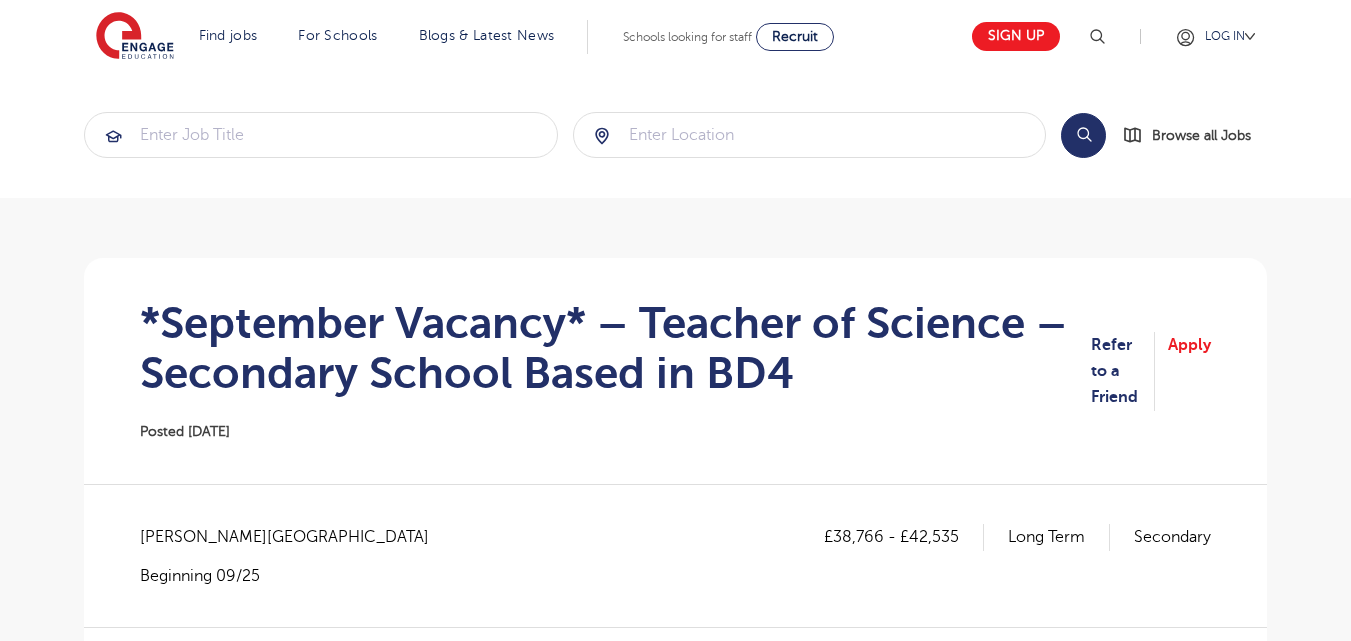 scroll, scrollTop: 0, scrollLeft: 0, axis: both 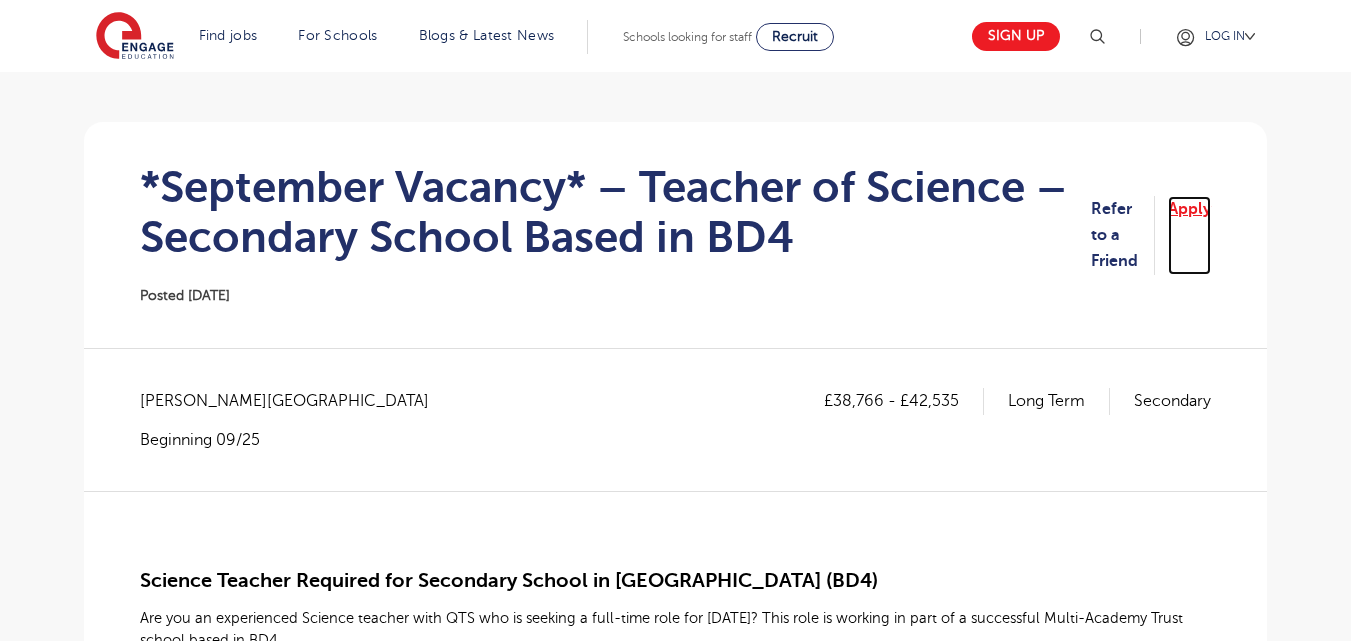 click on "Apply" at bounding box center [1189, 235] 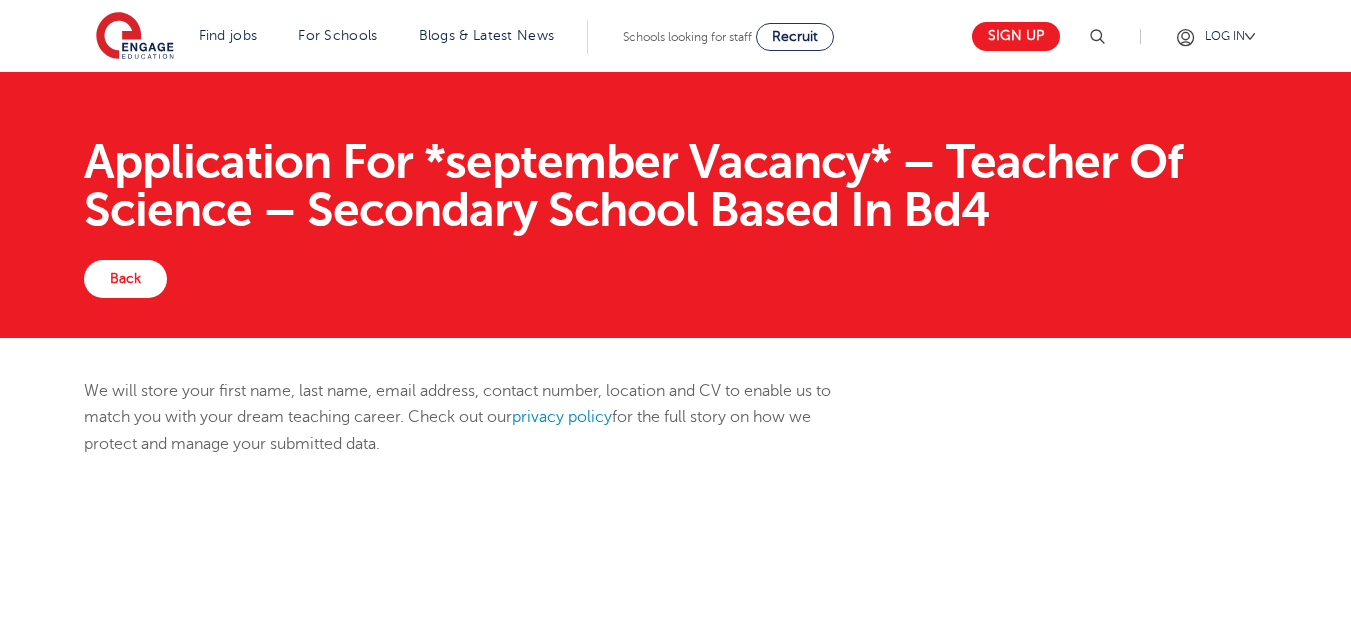 scroll, scrollTop: 0, scrollLeft: 0, axis: both 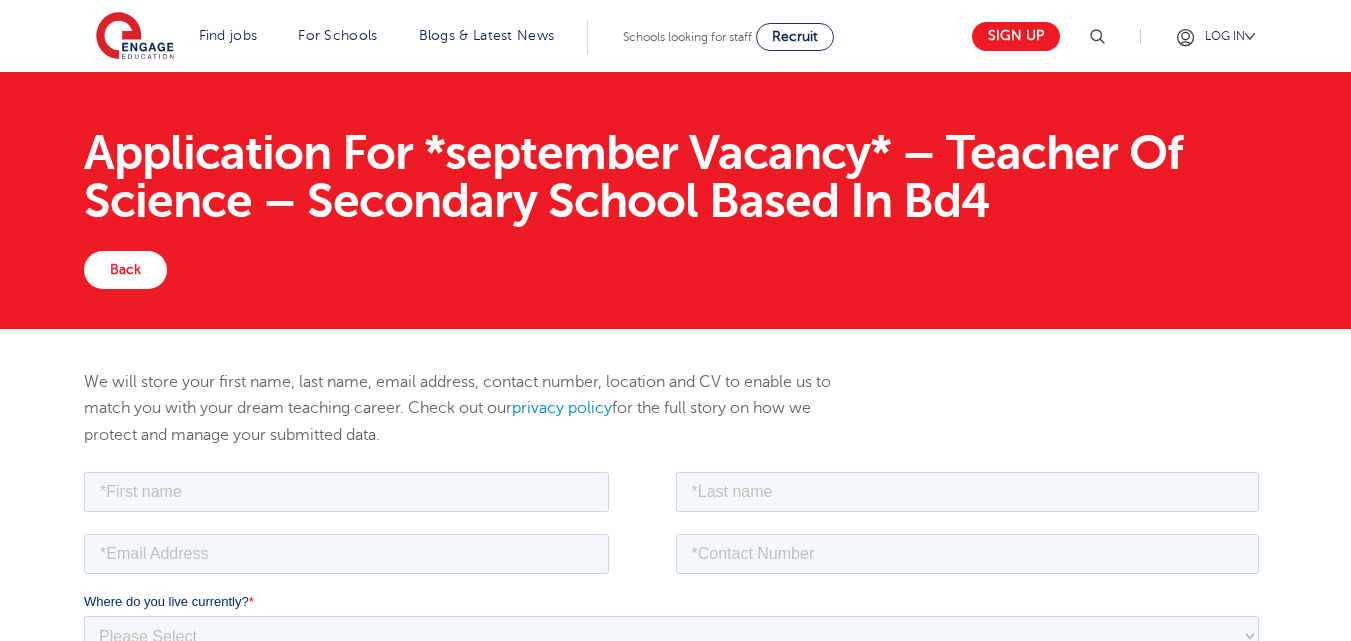 drag, startPoint x: 0, startPoint y: 0, endPoint x: 1309, endPoint y: 85, distance: 1311.7568 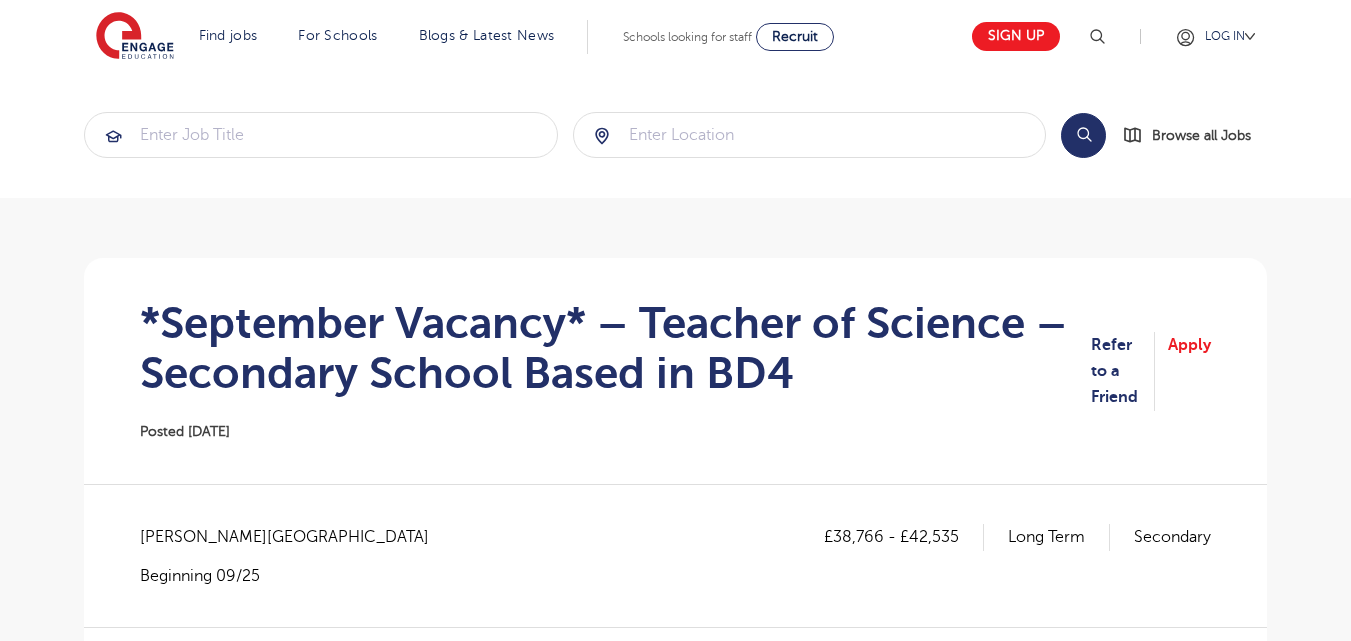 scroll, scrollTop: 136, scrollLeft: 0, axis: vertical 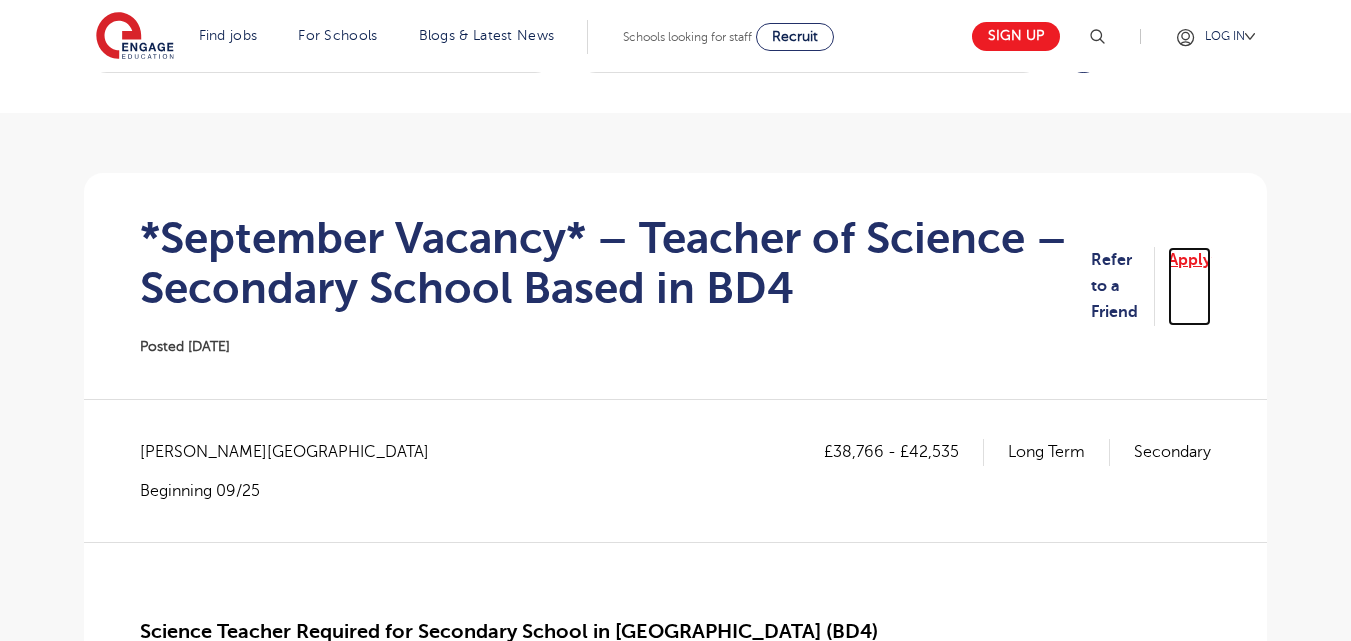 click on "Apply" at bounding box center [1189, 286] 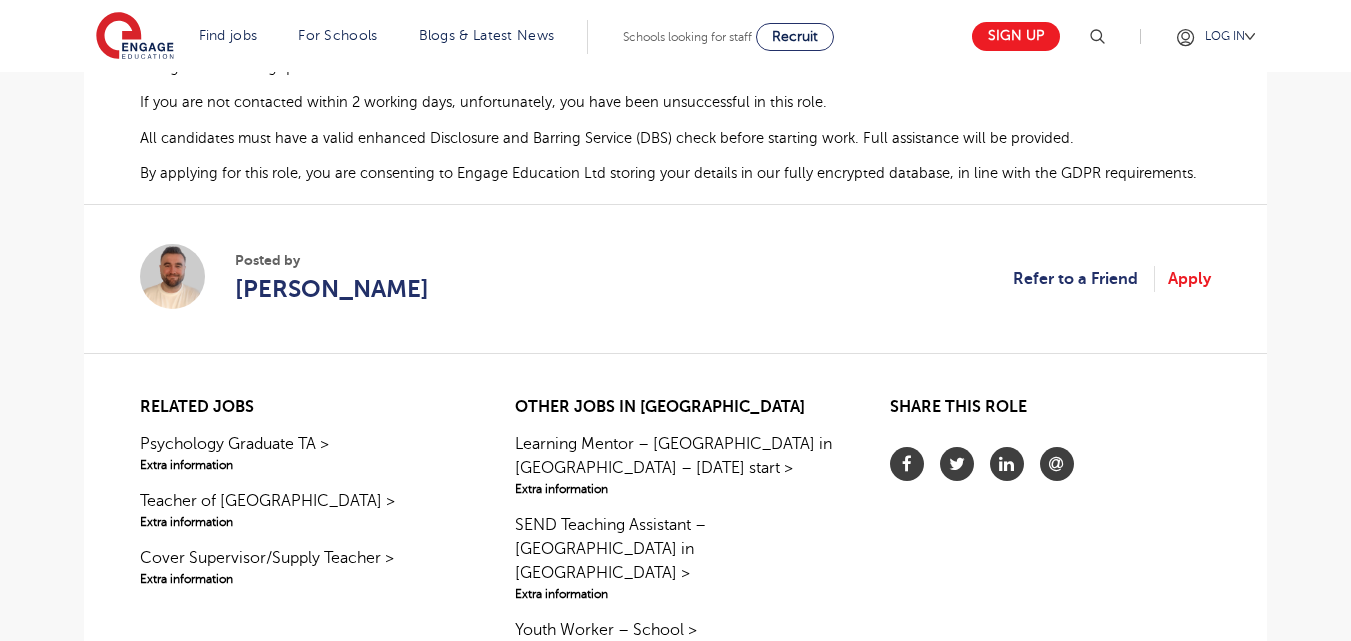 scroll, scrollTop: 1342, scrollLeft: 0, axis: vertical 